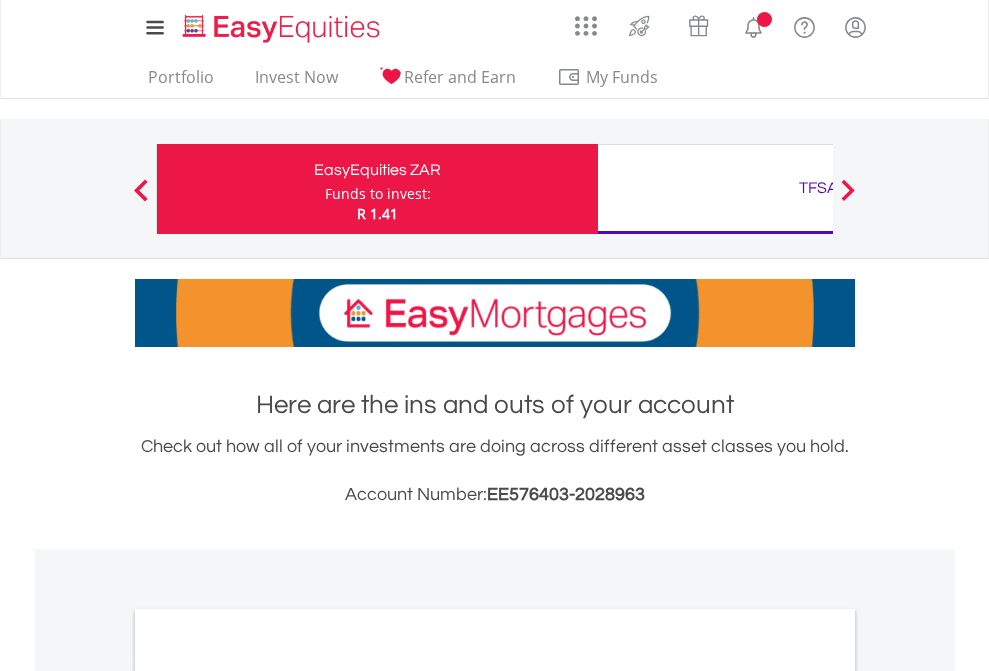 scroll, scrollTop: 0, scrollLeft: 0, axis: both 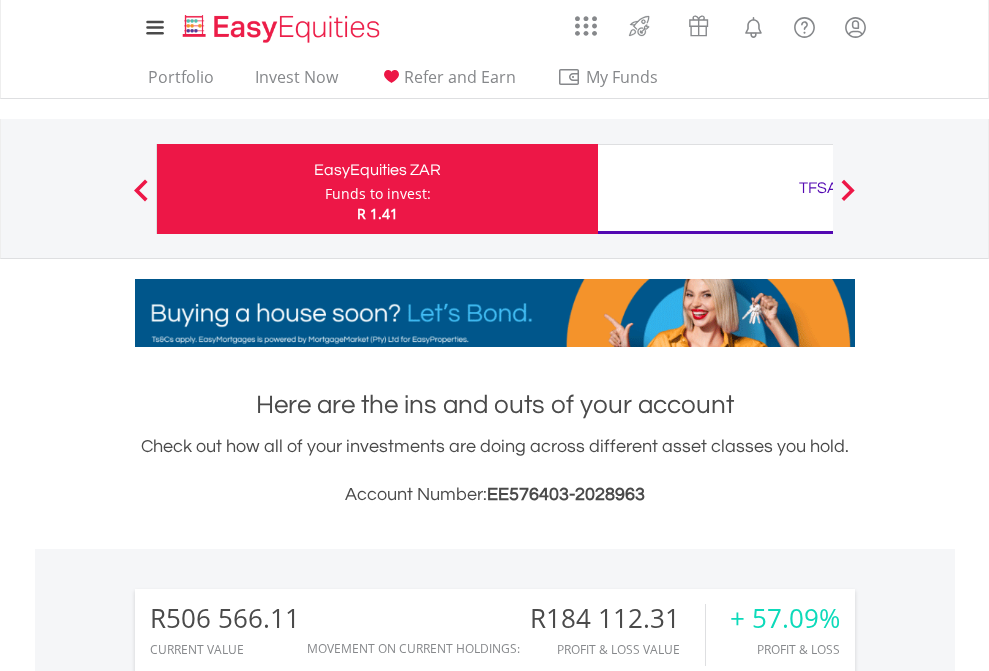 click on "Funds to invest:" at bounding box center (378, 194) 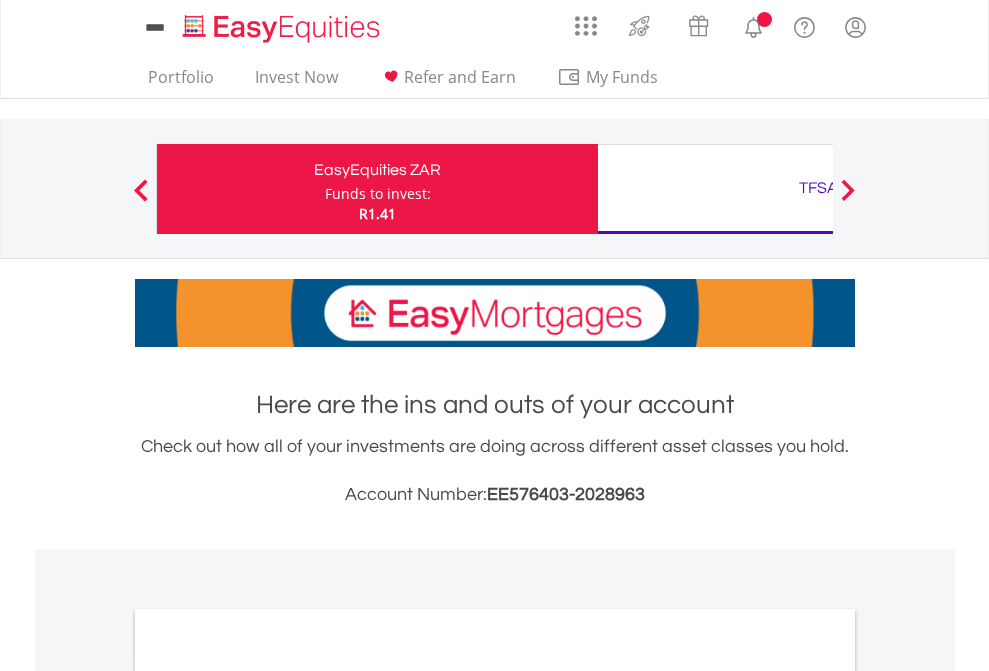 scroll, scrollTop: 0, scrollLeft: 0, axis: both 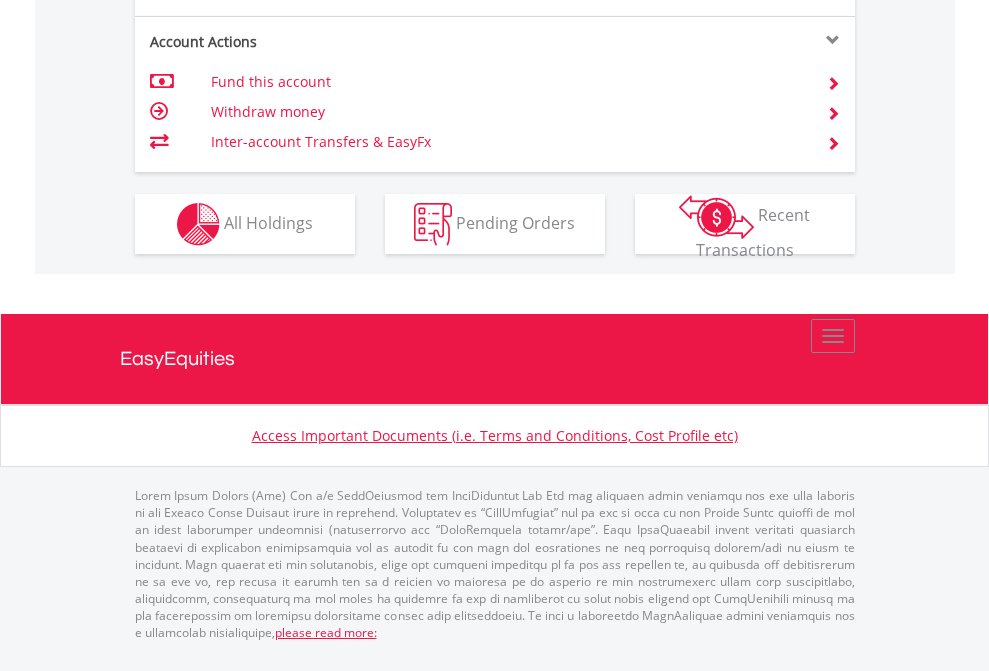 click on "Investment types" at bounding box center (706, -337) 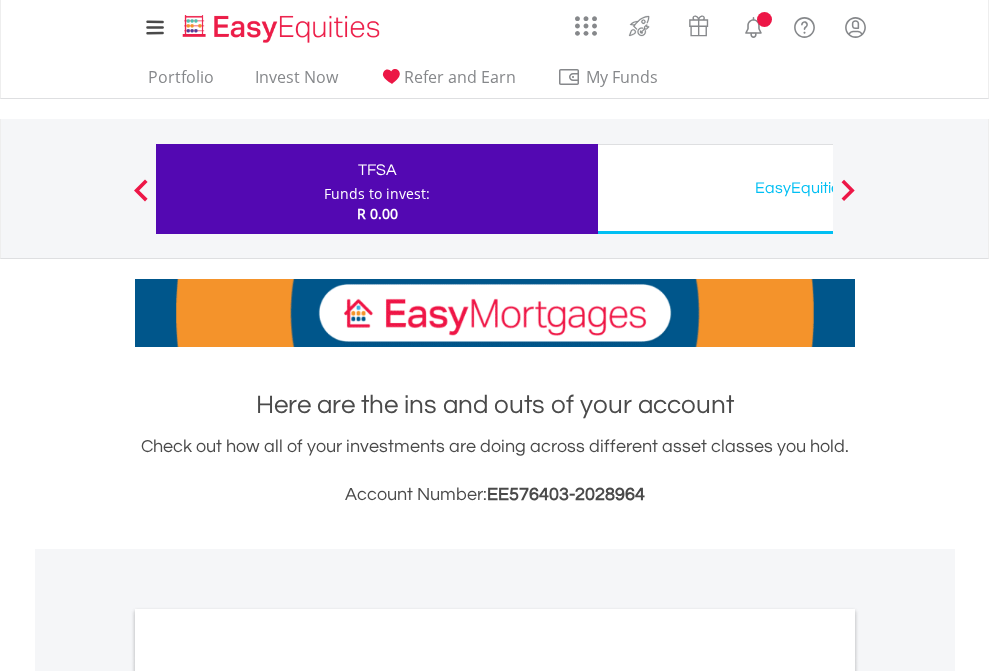scroll, scrollTop: 0, scrollLeft: 0, axis: both 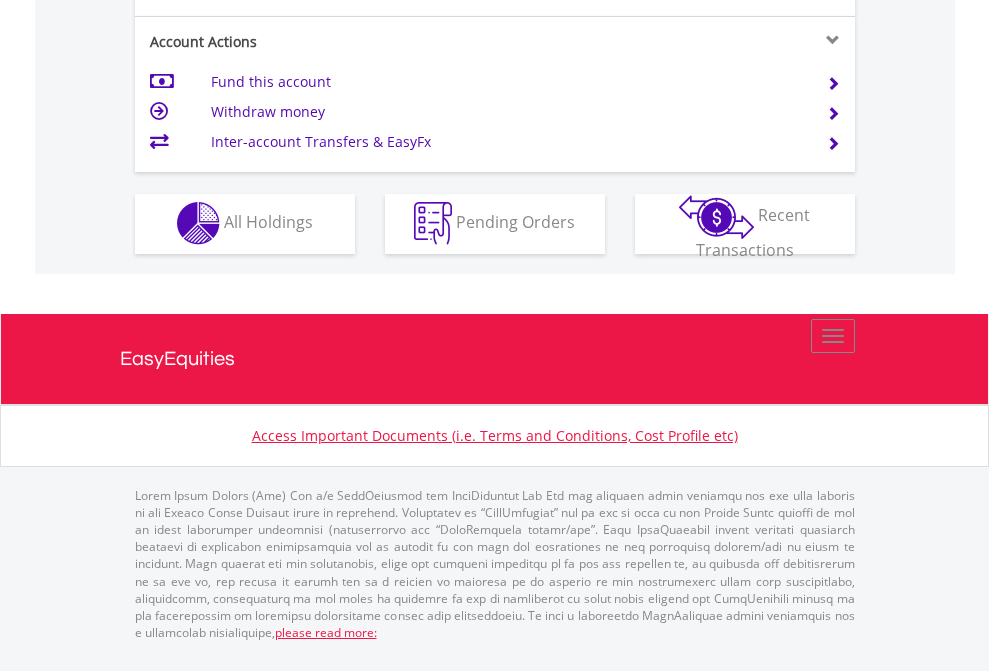 click on "Investment types" at bounding box center [706, -353] 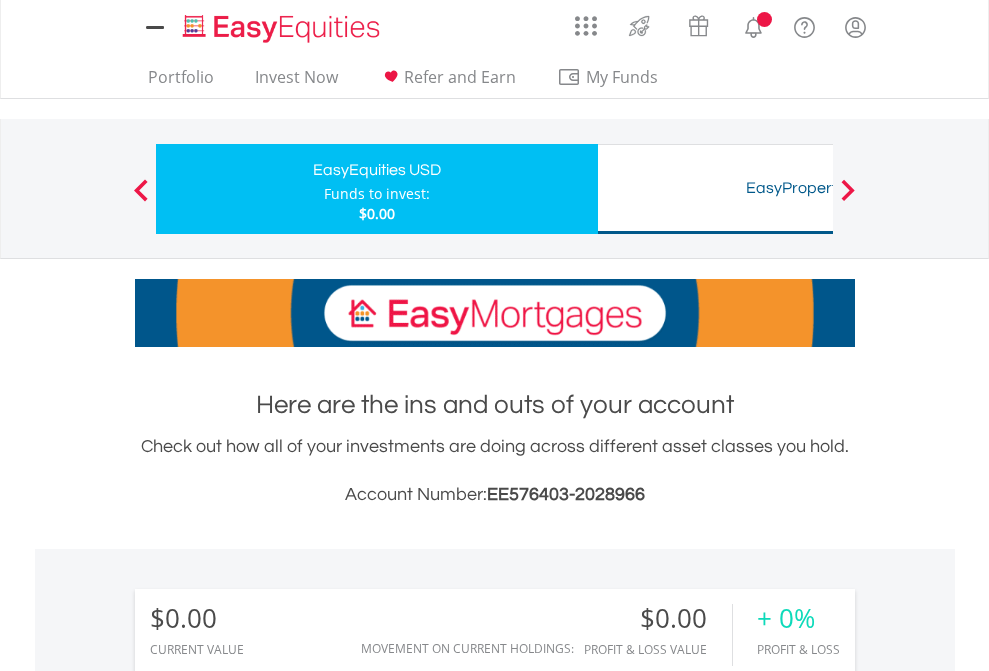 scroll, scrollTop: 0, scrollLeft: 0, axis: both 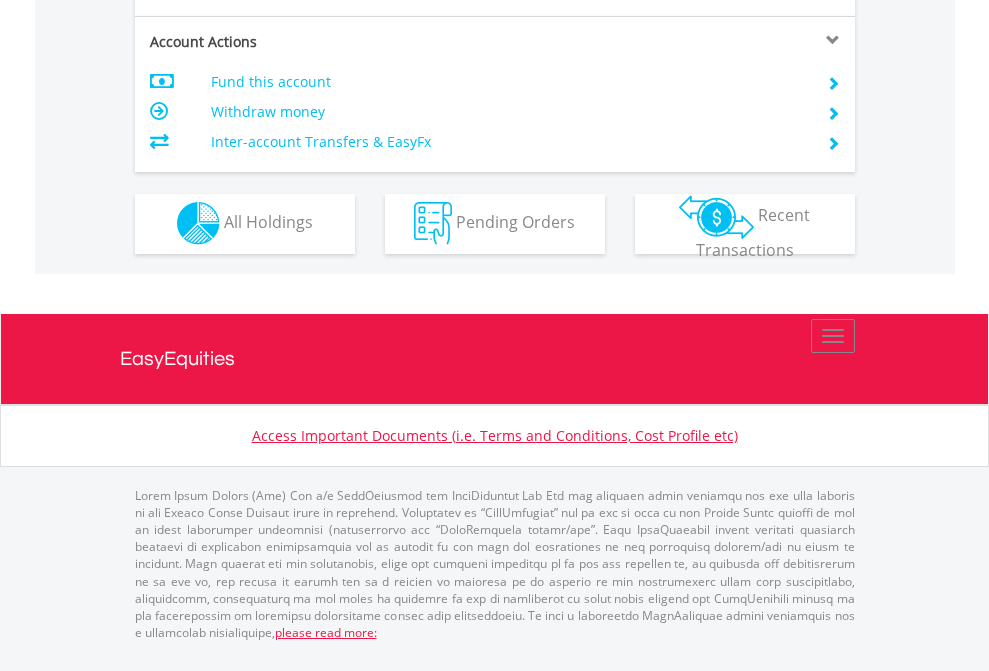 click on "Investment types" at bounding box center [706, -353] 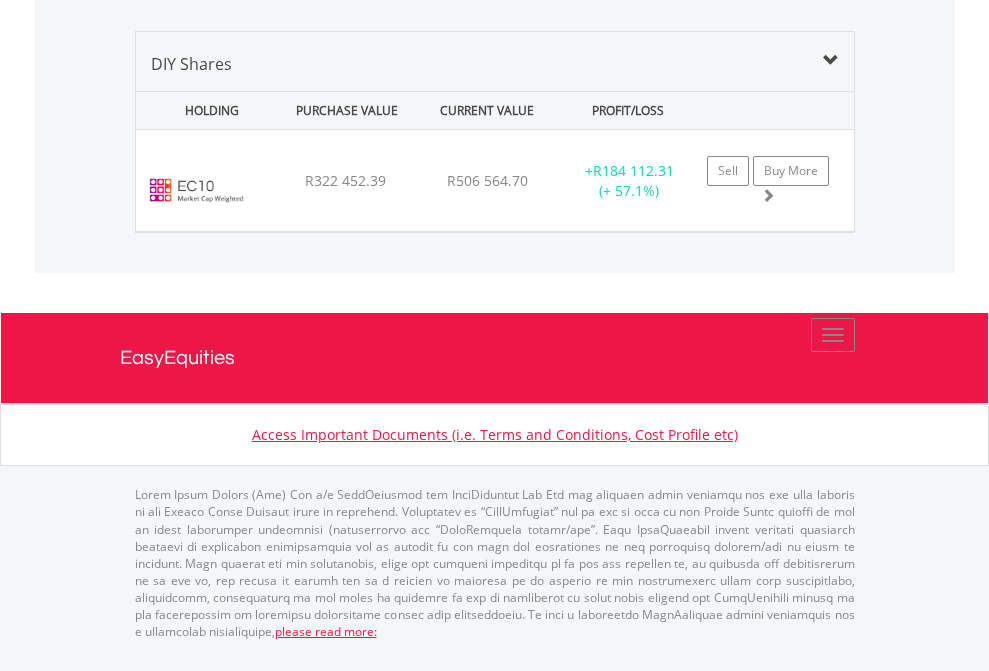 scroll, scrollTop: 2225, scrollLeft: 0, axis: vertical 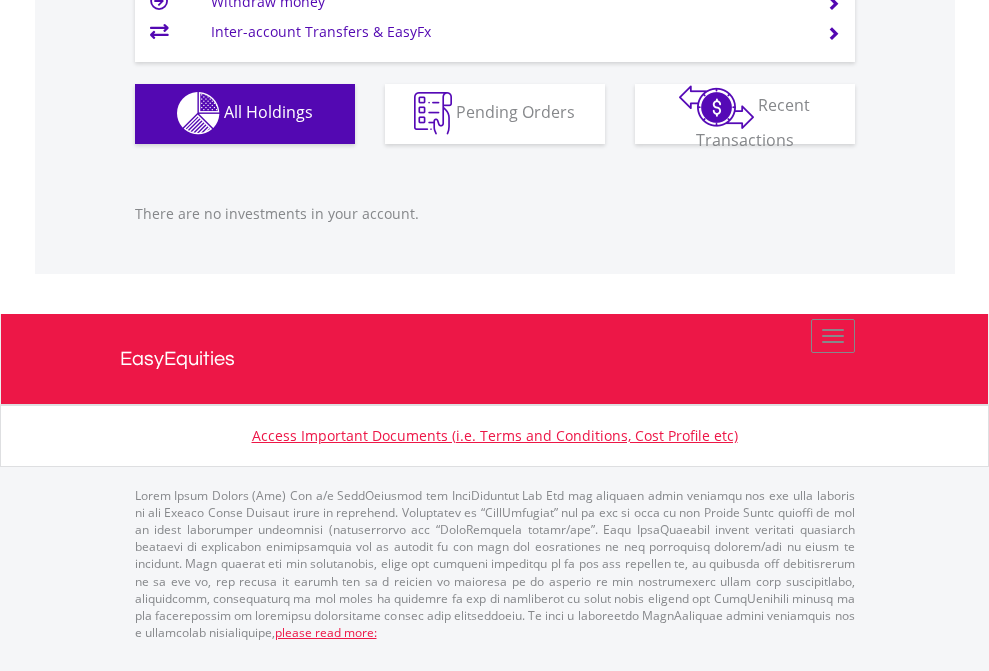 click on "EasyEquities USD" at bounding box center (818, -1142) 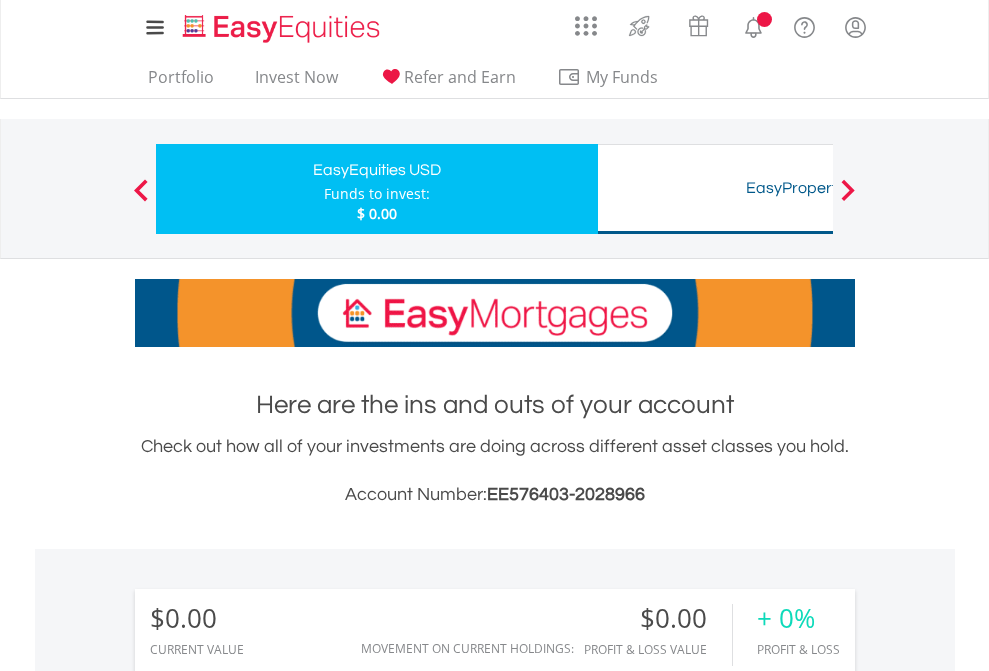 scroll, scrollTop: 0, scrollLeft: 0, axis: both 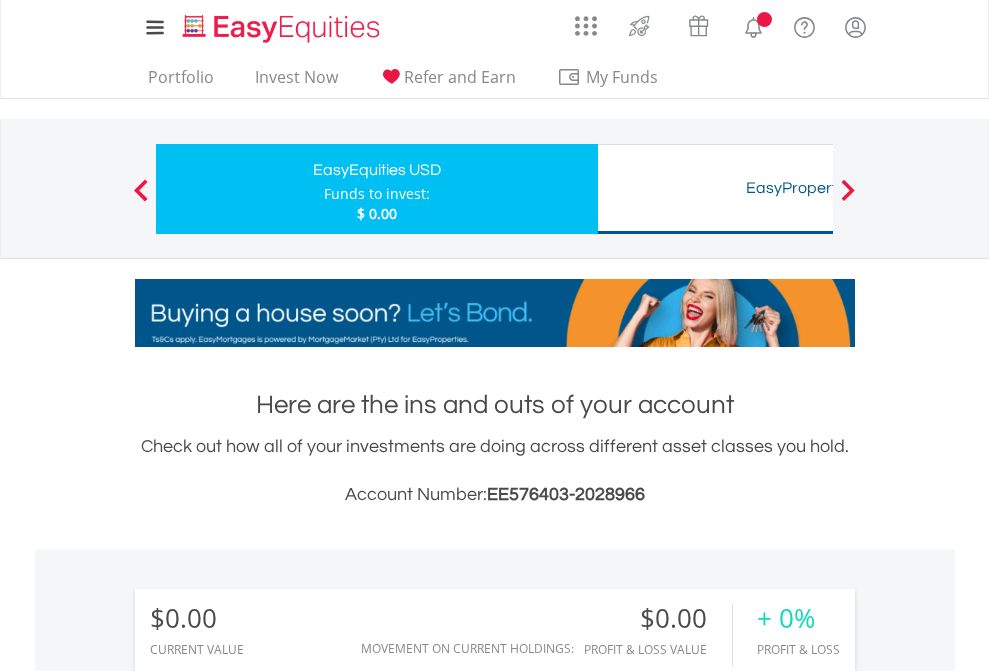 click on "All Holdings" at bounding box center [268, 1442] 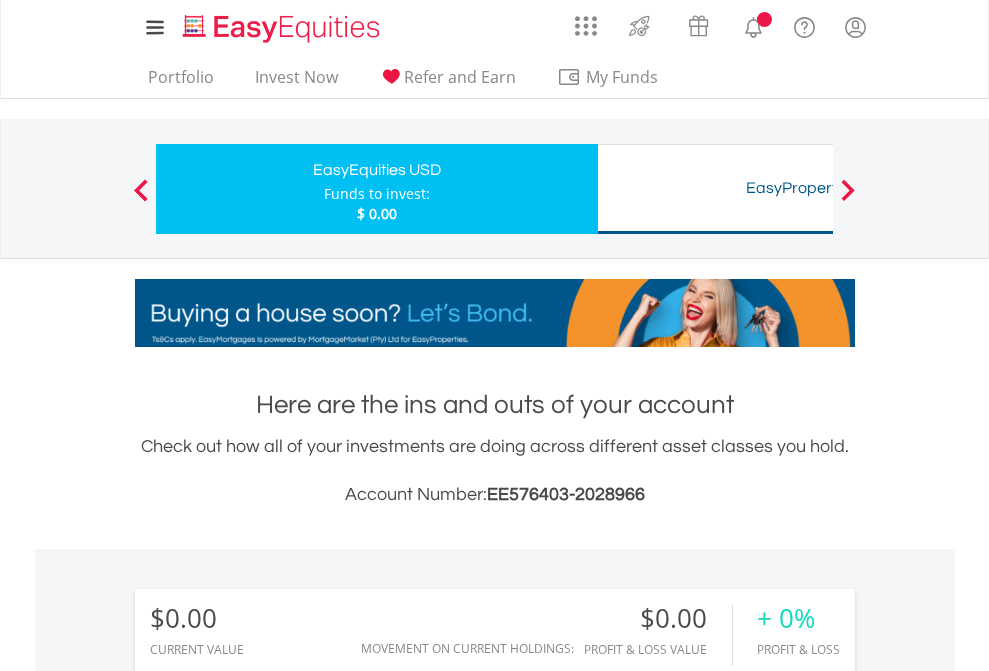 scroll, scrollTop: 999808, scrollLeft: 999687, axis: both 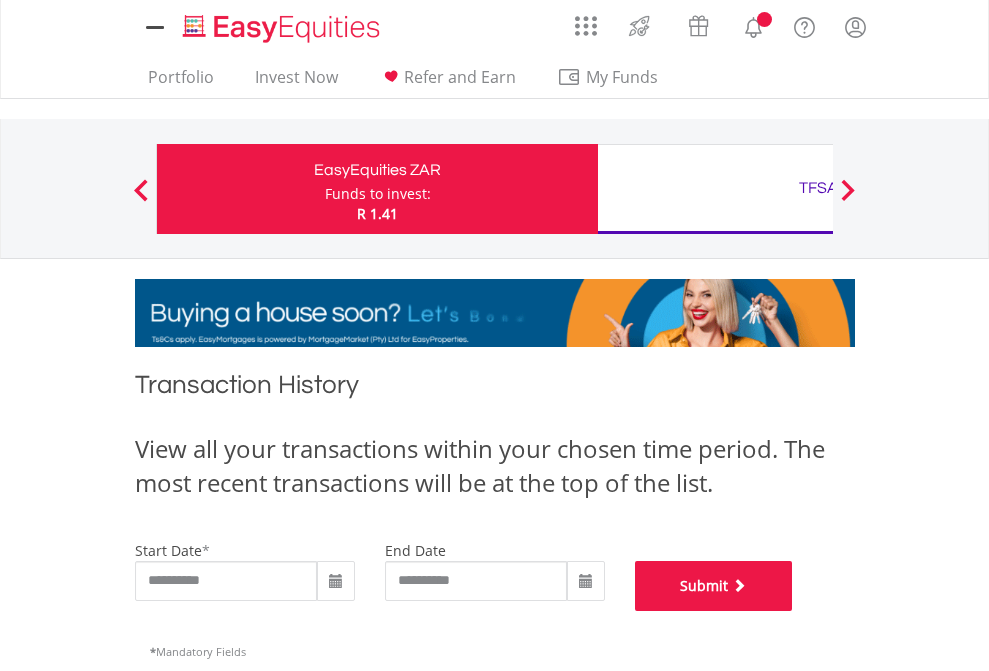 click on "Submit" at bounding box center [714, 586] 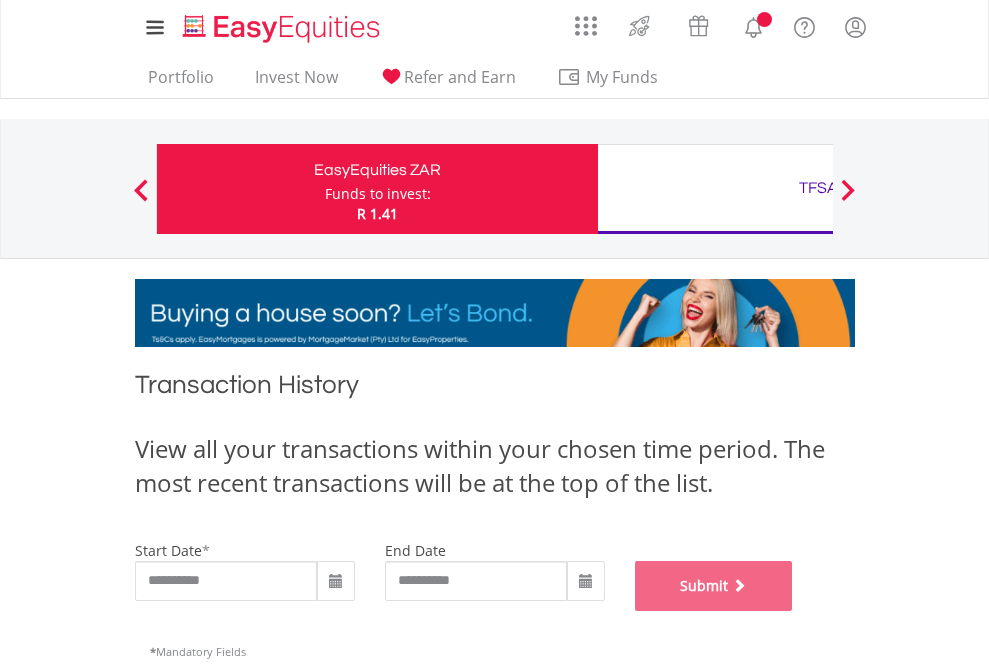scroll, scrollTop: 811, scrollLeft: 0, axis: vertical 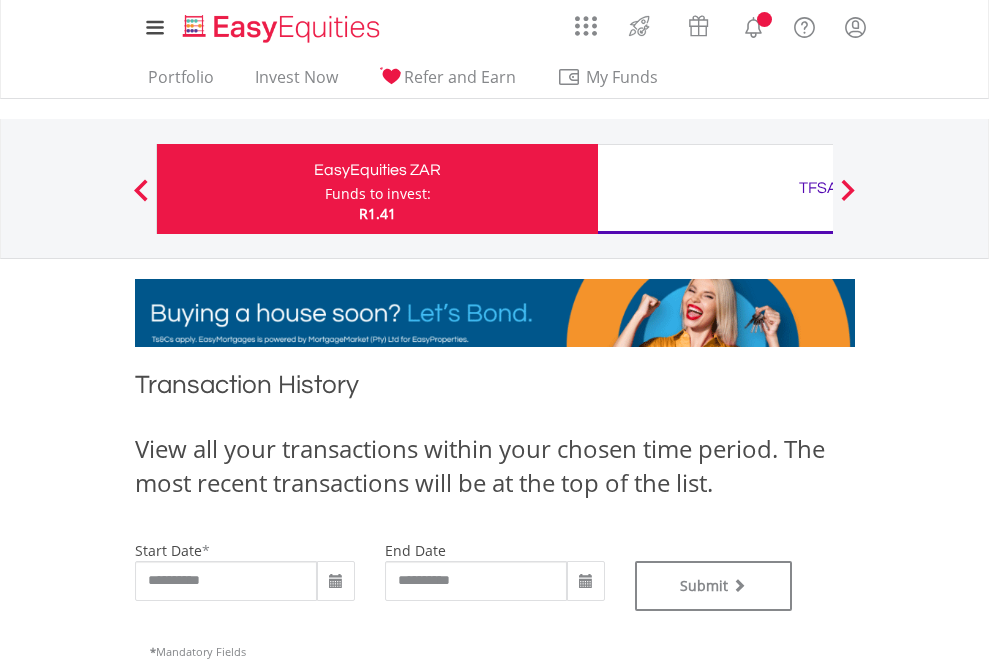 click on "TFSA" at bounding box center (818, 188) 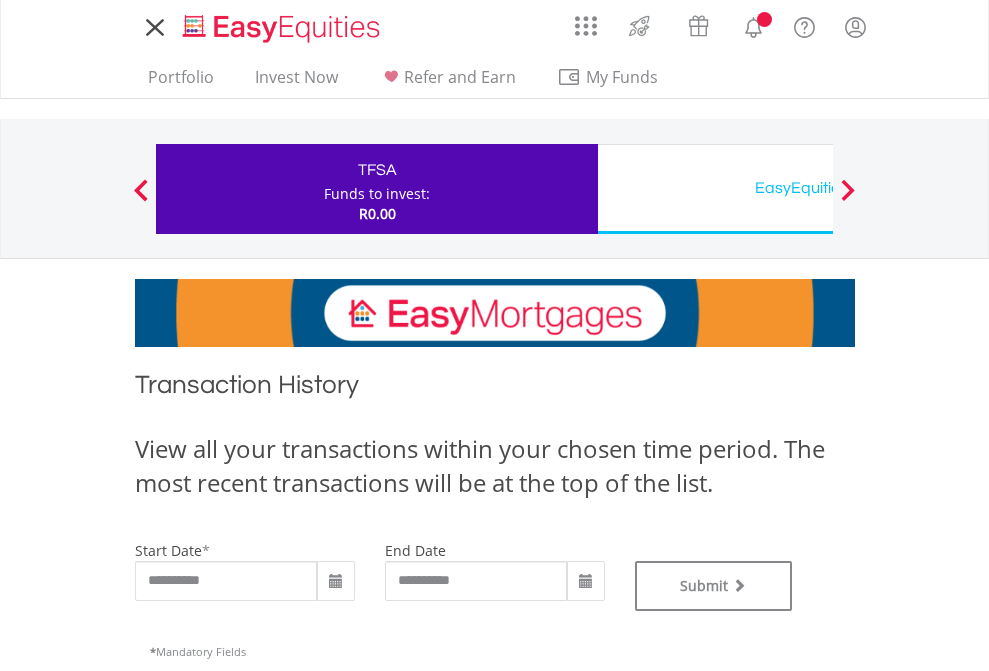scroll, scrollTop: 0, scrollLeft: 0, axis: both 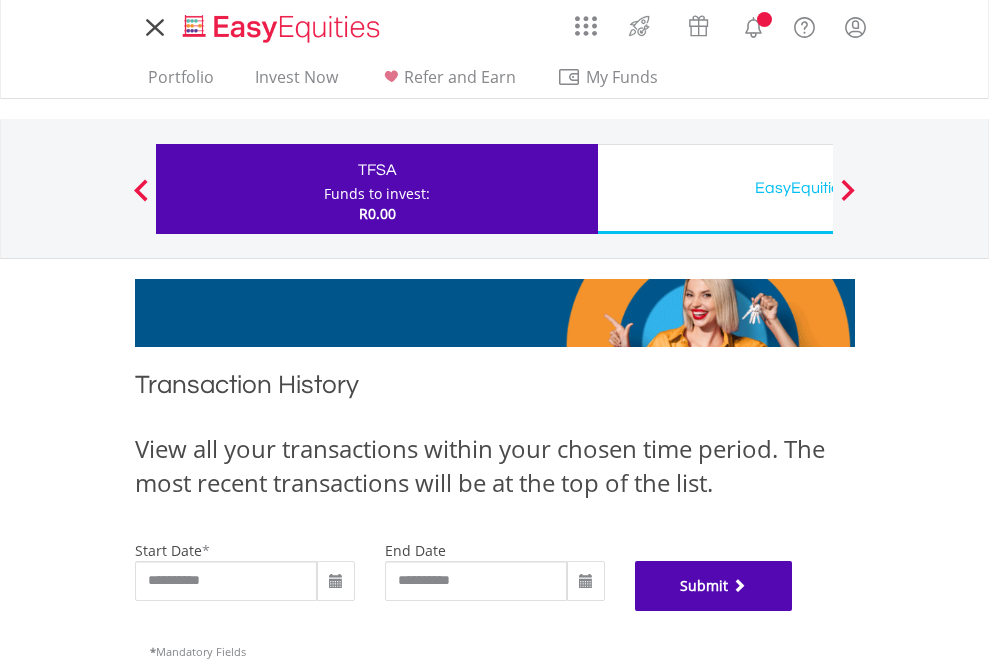 click on "Submit" at bounding box center [714, 586] 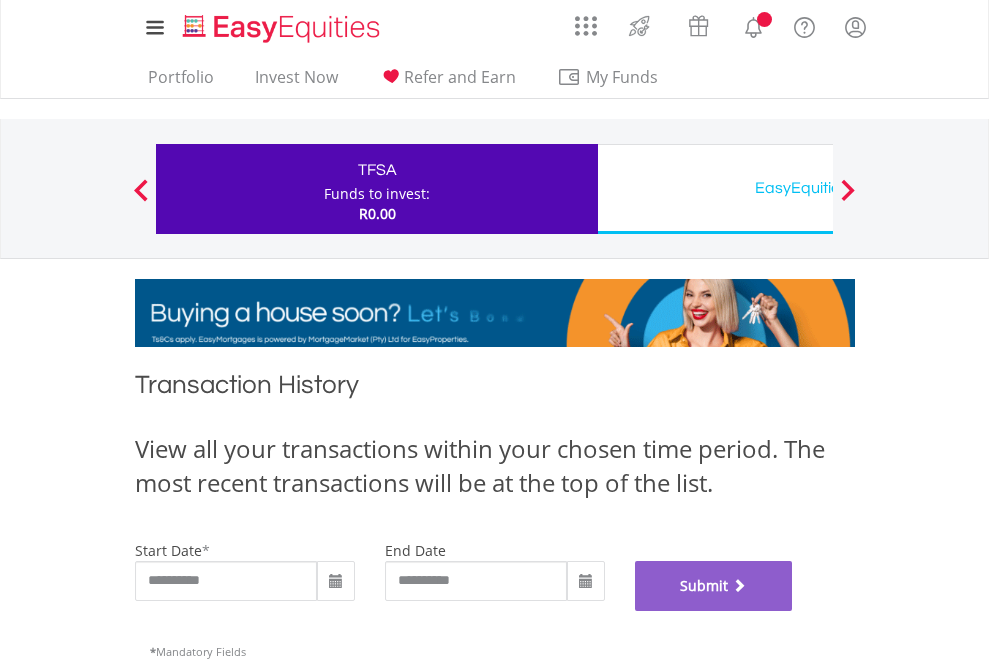 scroll, scrollTop: 811, scrollLeft: 0, axis: vertical 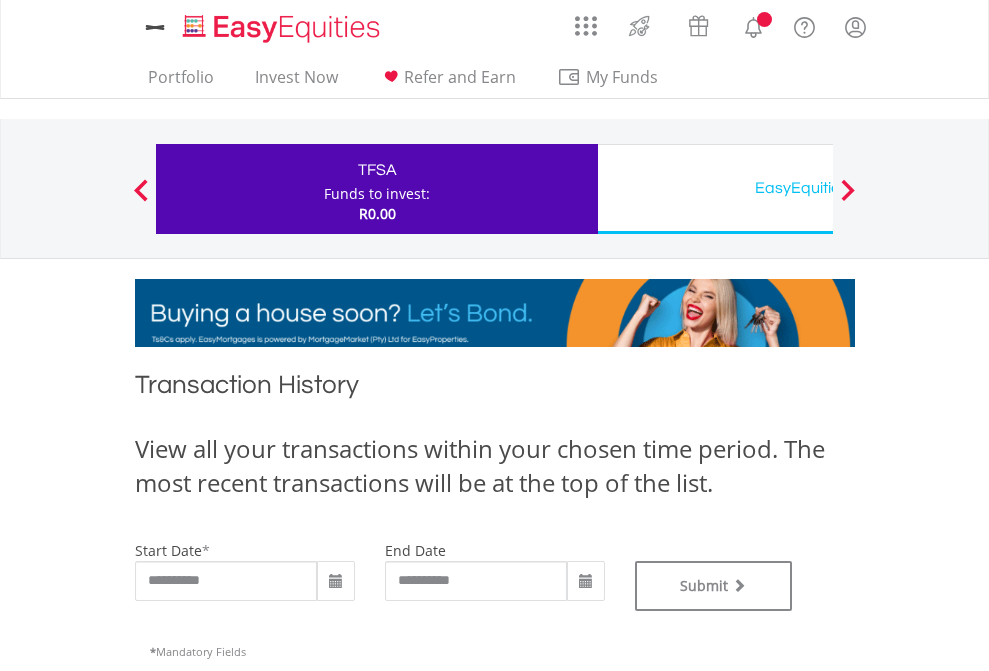 click on "EasyEquities USD" at bounding box center (818, 188) 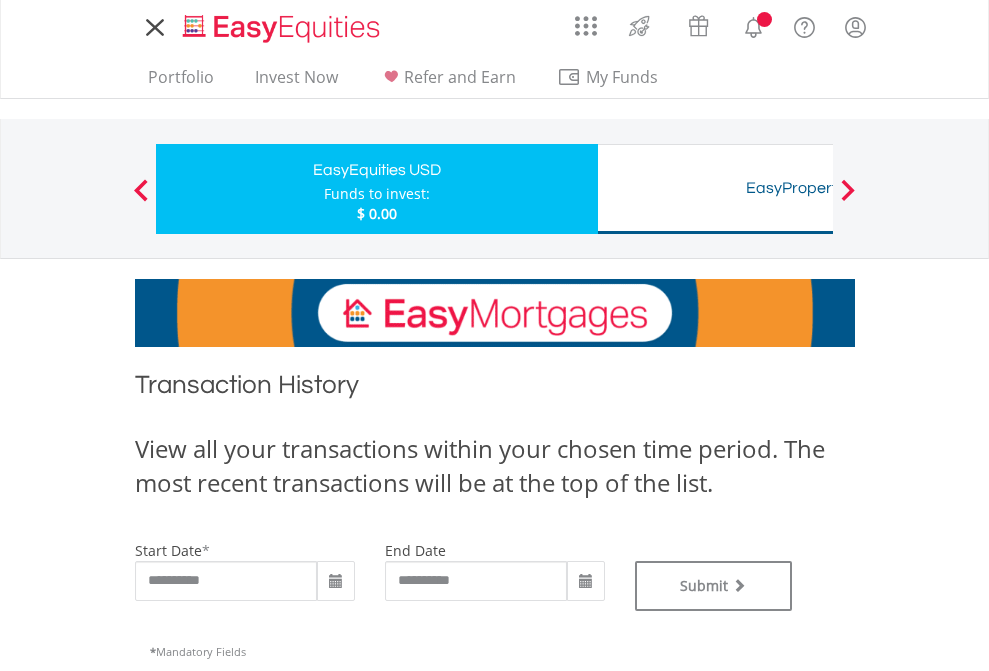 scroll, scrollTop: 0, scrollLeft: 0, axis: both 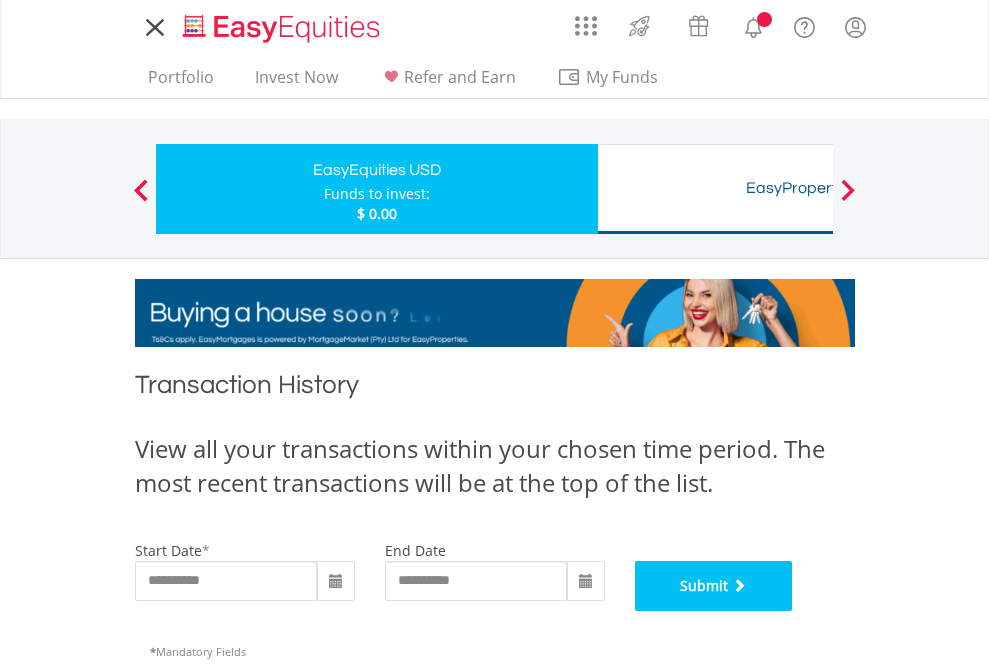 click on "Submit" at bounding box center [714, 586] 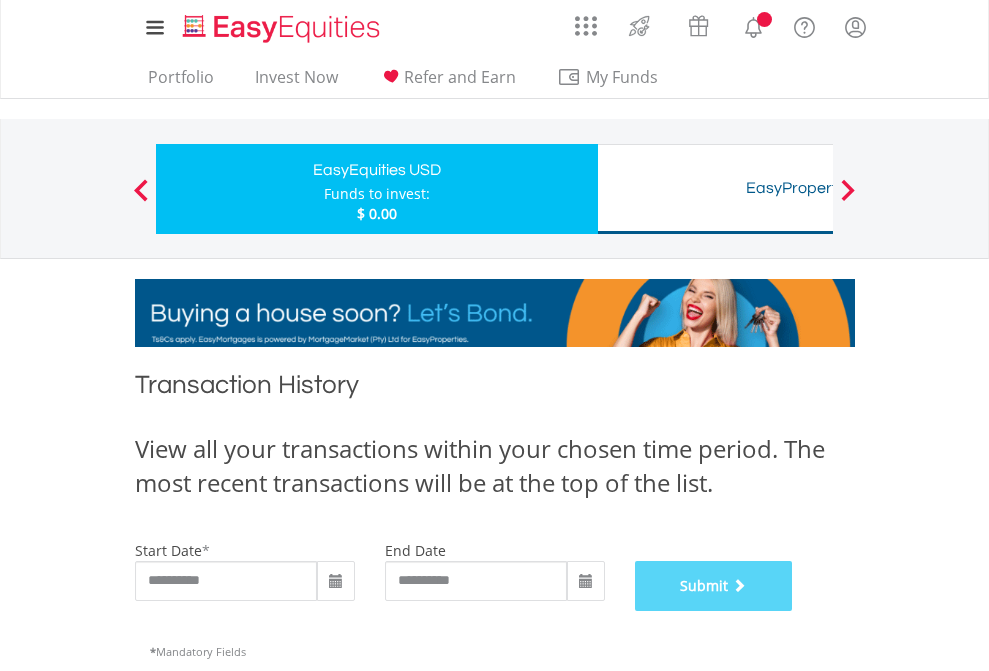 scroll, scrollTop: 811, scrollLeft: 0, axis: vertical 